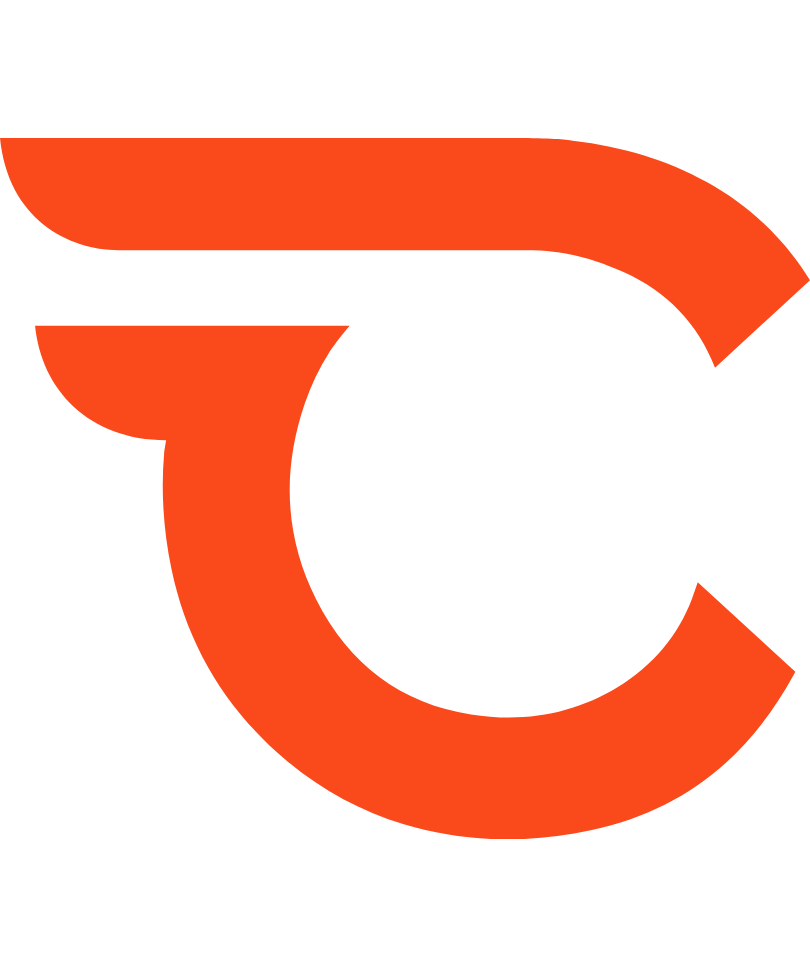 scroll, scrollTop: 0, scrollLeft: 0, axis: both 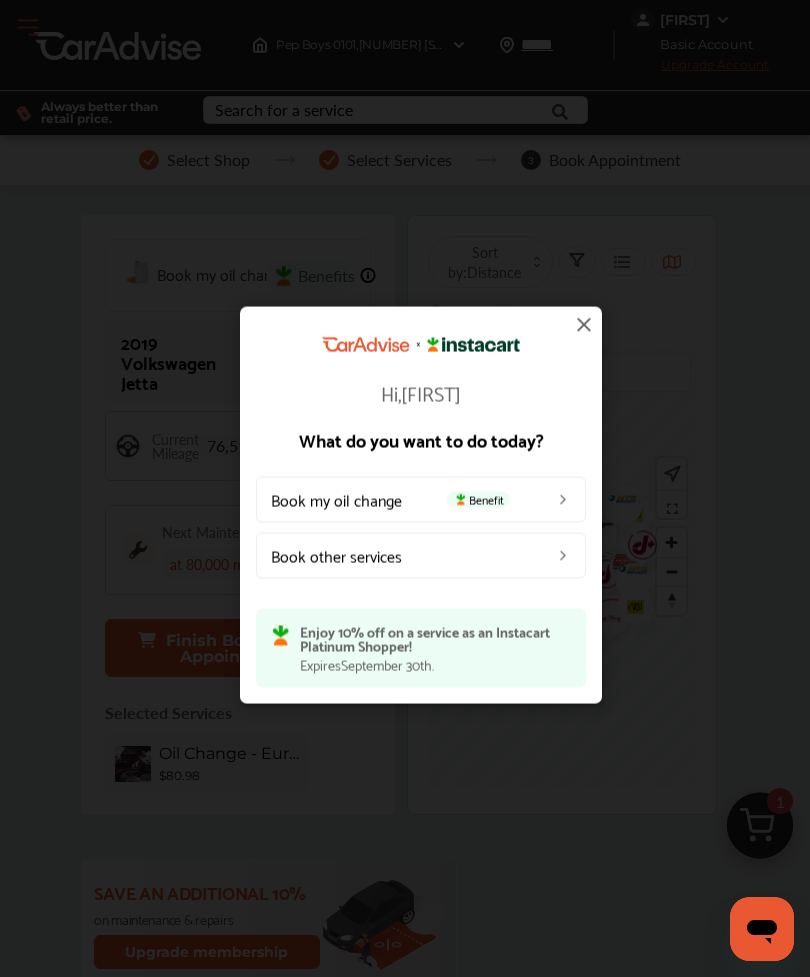 click on "Book my oil change Benefit" at bounding box center (421, 499) 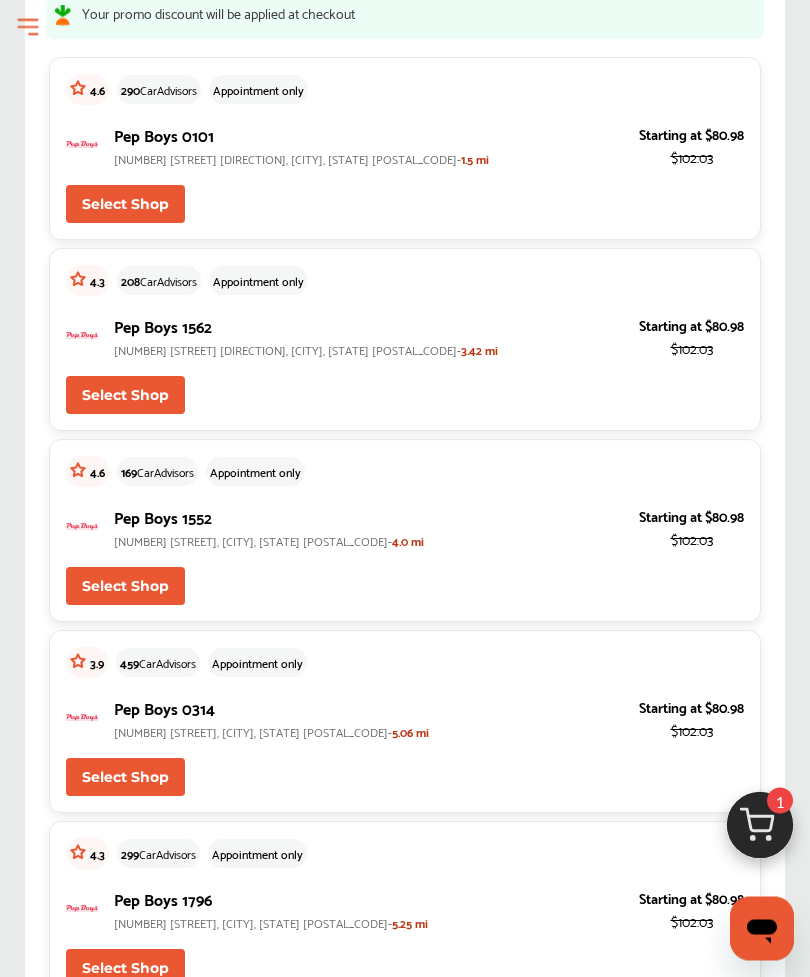 scroll, scrollTop: 0, scrollLeft: 0, axis: both 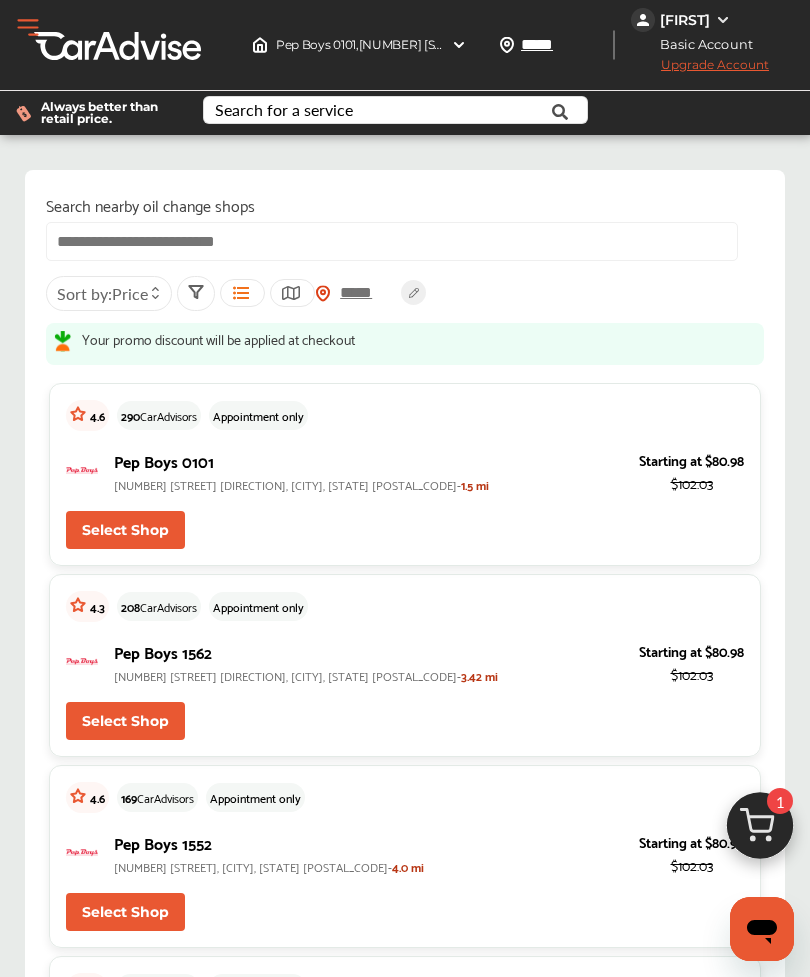 click at bounding box center (392, 241) 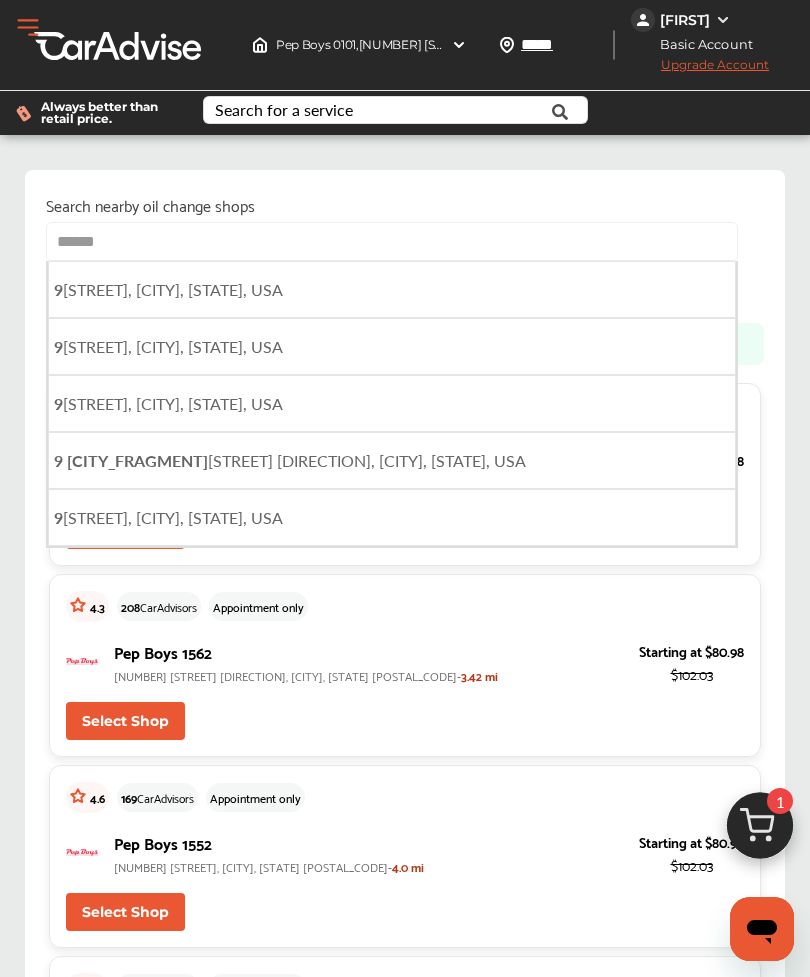 click on "[NUMBER] [STREET] [DIRECTION], [CITY], [STATE], USA" at bounding box center [392, 289] 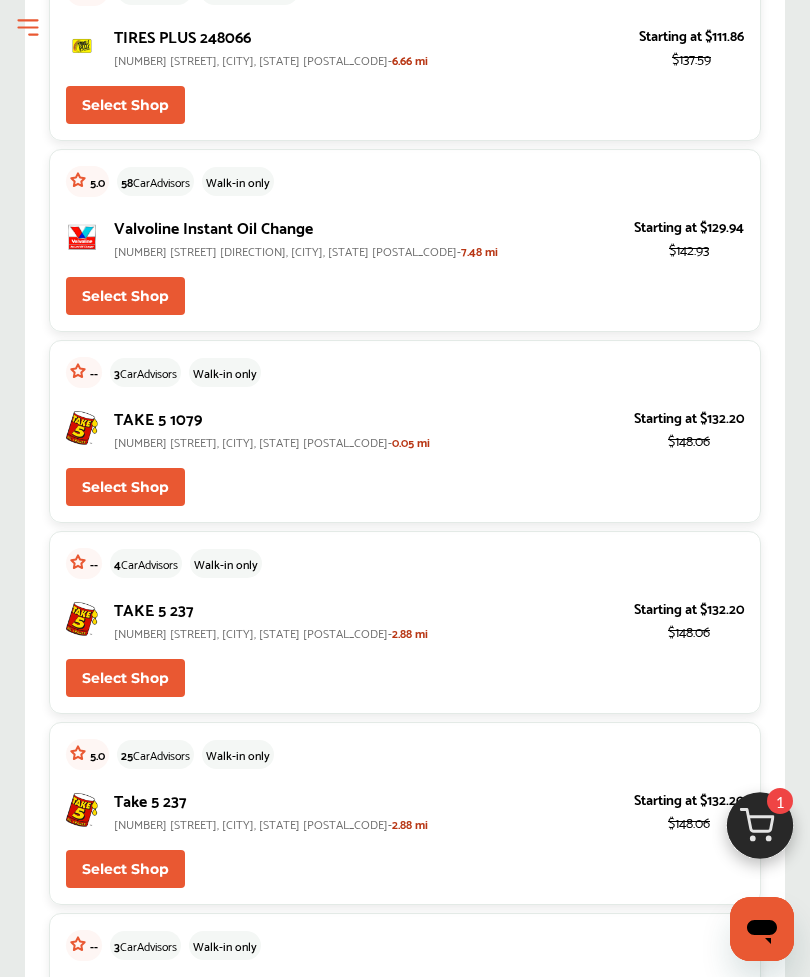 scroll, scrollTop: 3098, scrollLeft: 0, axis: vertical 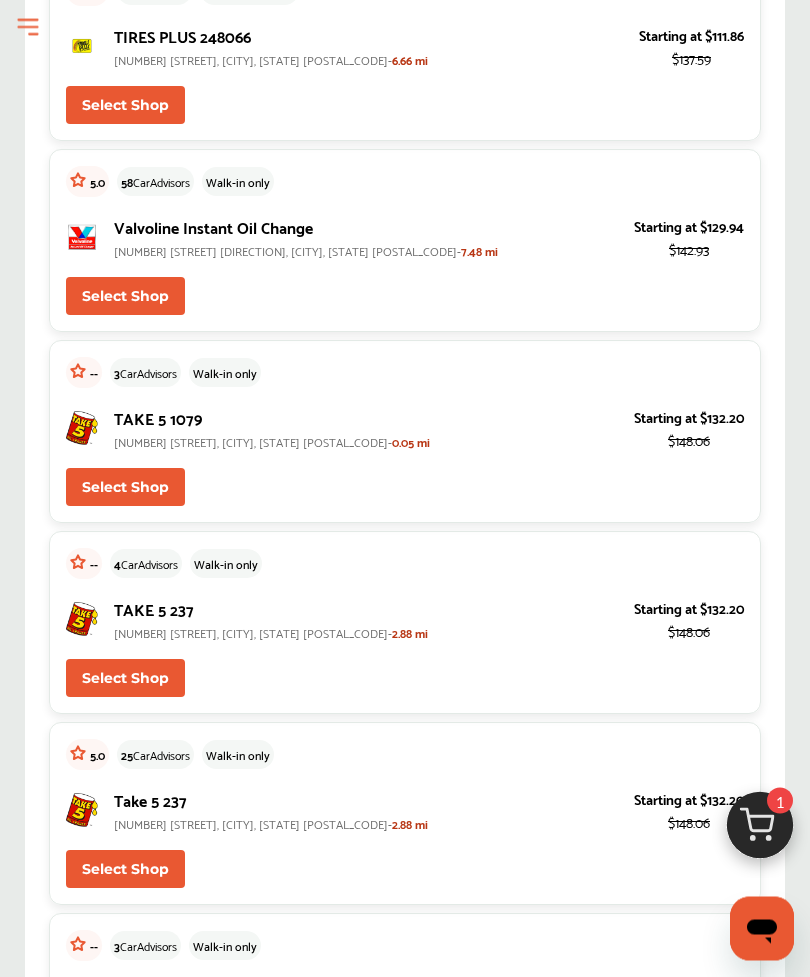 click on "Select Shop" at bounding box center (125, 488) 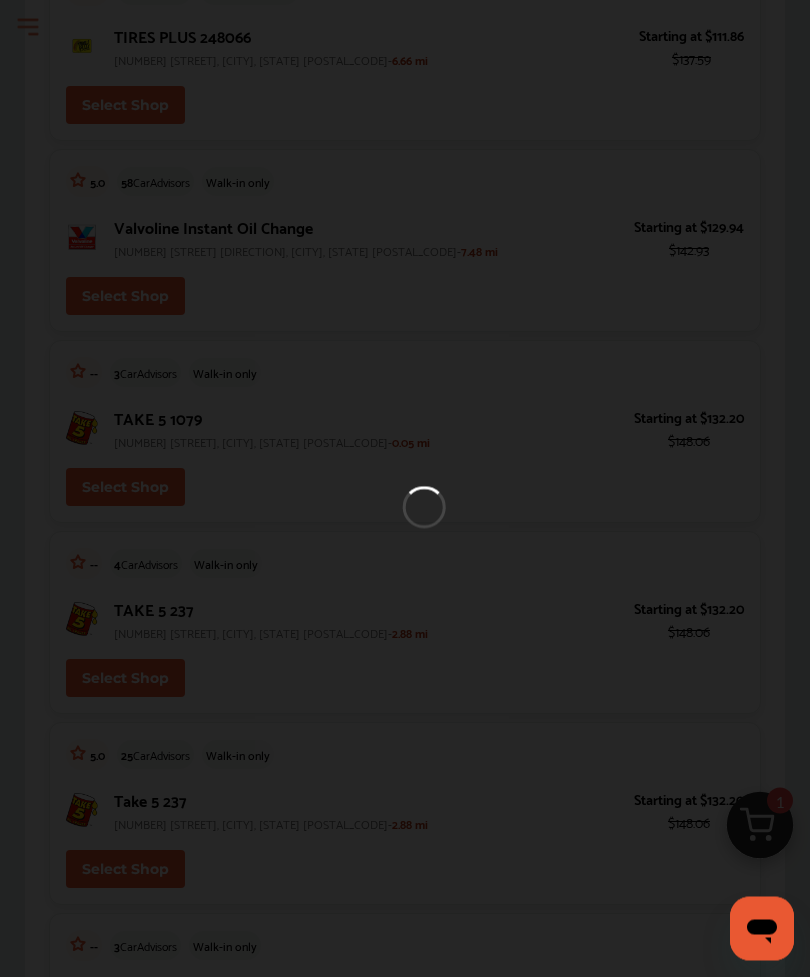 scroll, scrollTop: 3099, scrollLeft: 0, axis: vertical 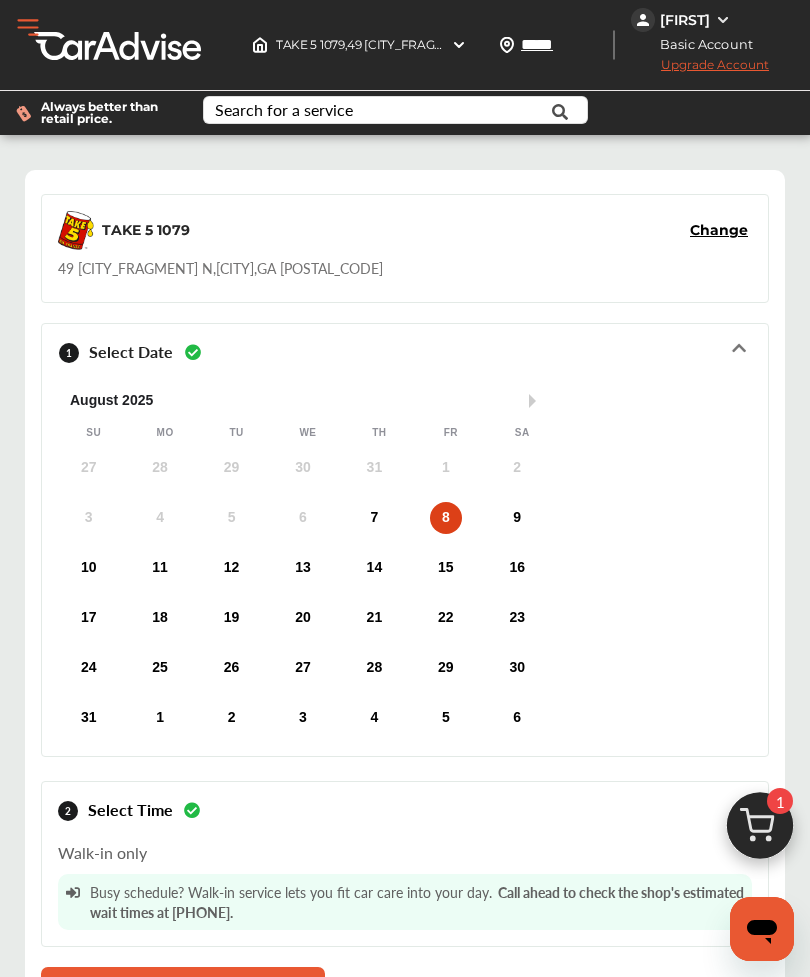 click on "7" at bounding box center [374, 518] 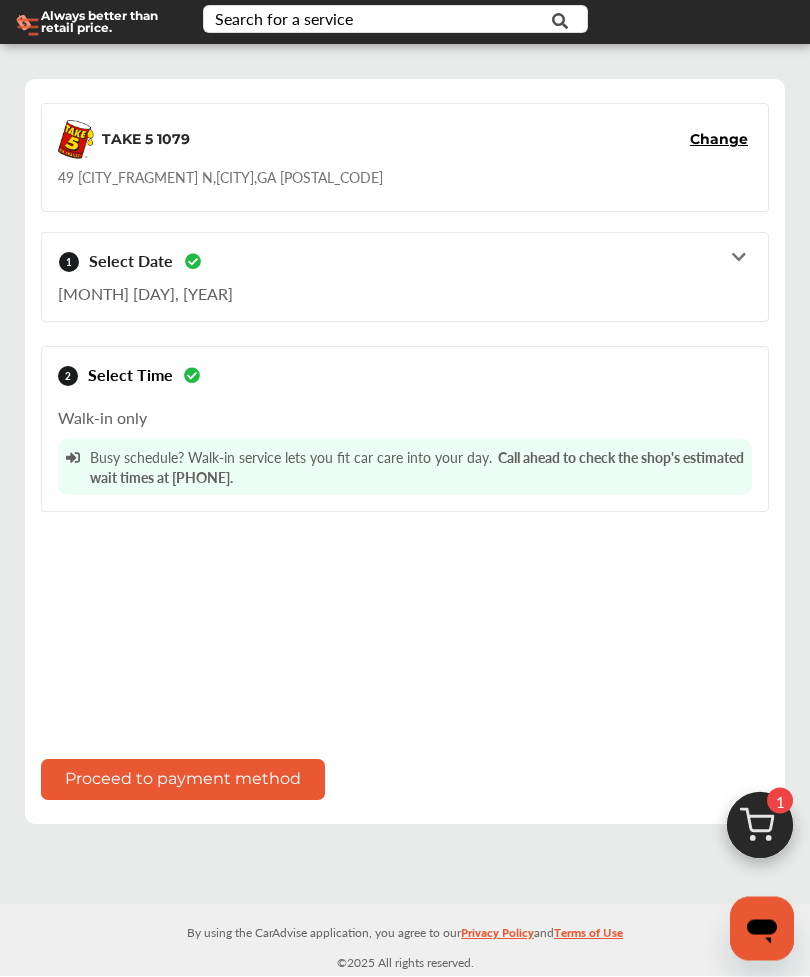 scroll, scrollTop: 94, scrollLeft: 0, axis: vertical 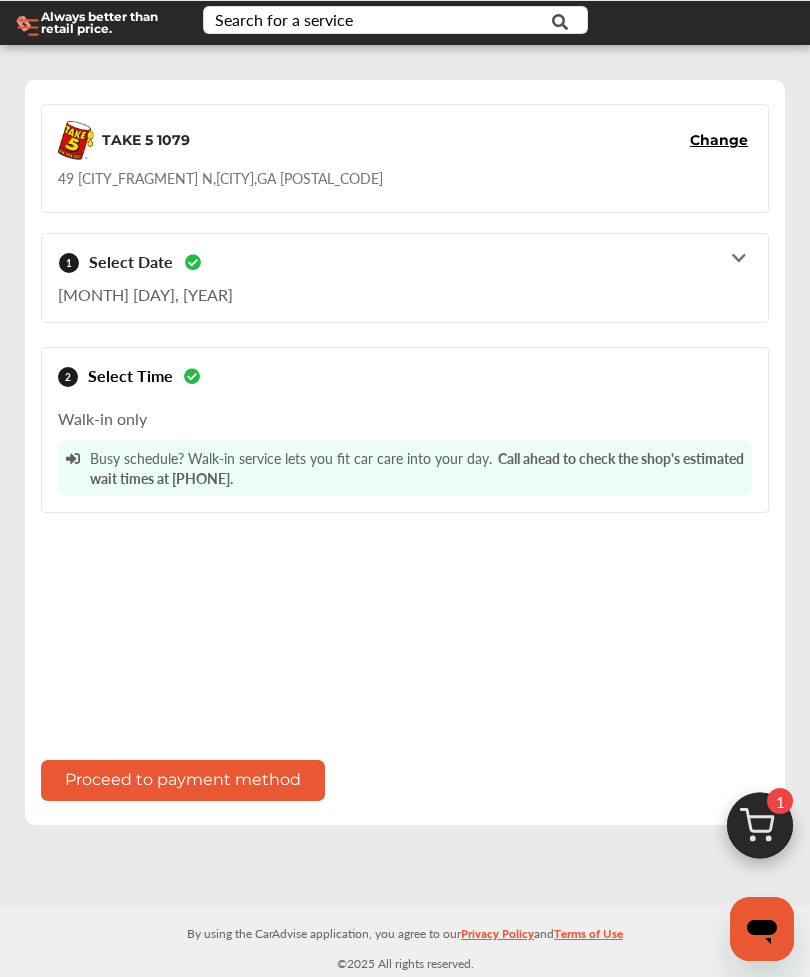 click on "Proceed to payment method" at bounding box center [183, 780] 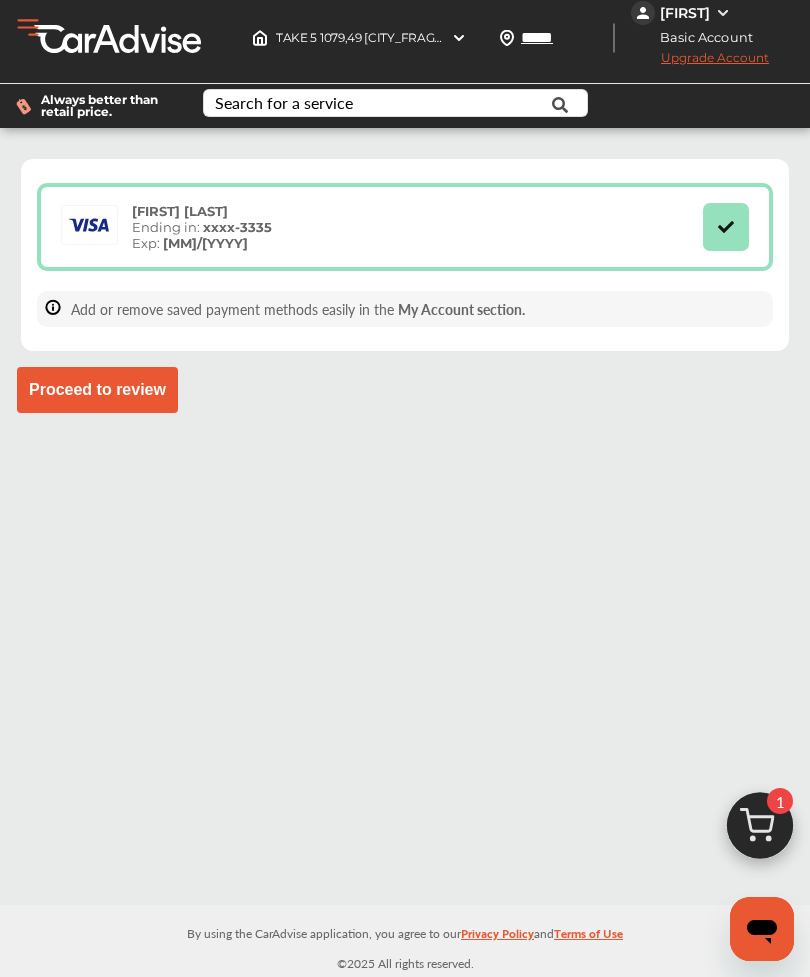 scroll, scrollTop: 11, scrollLeft: 0, axis: vertical 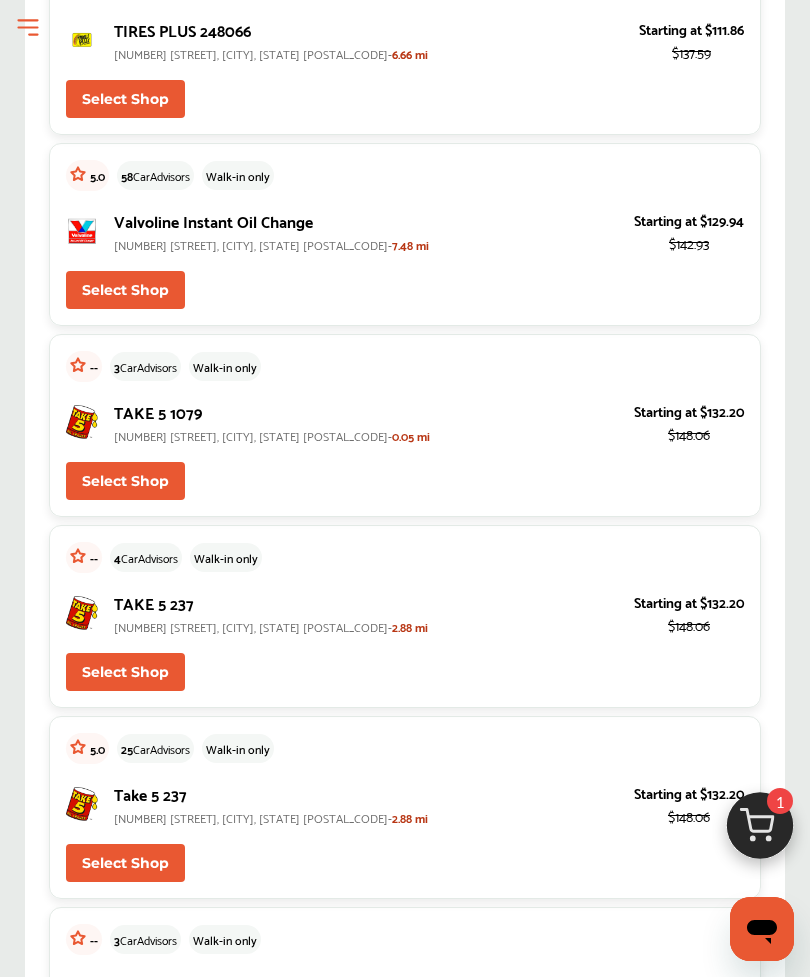 click on "Select Shop" at bounding box center [125, 481] 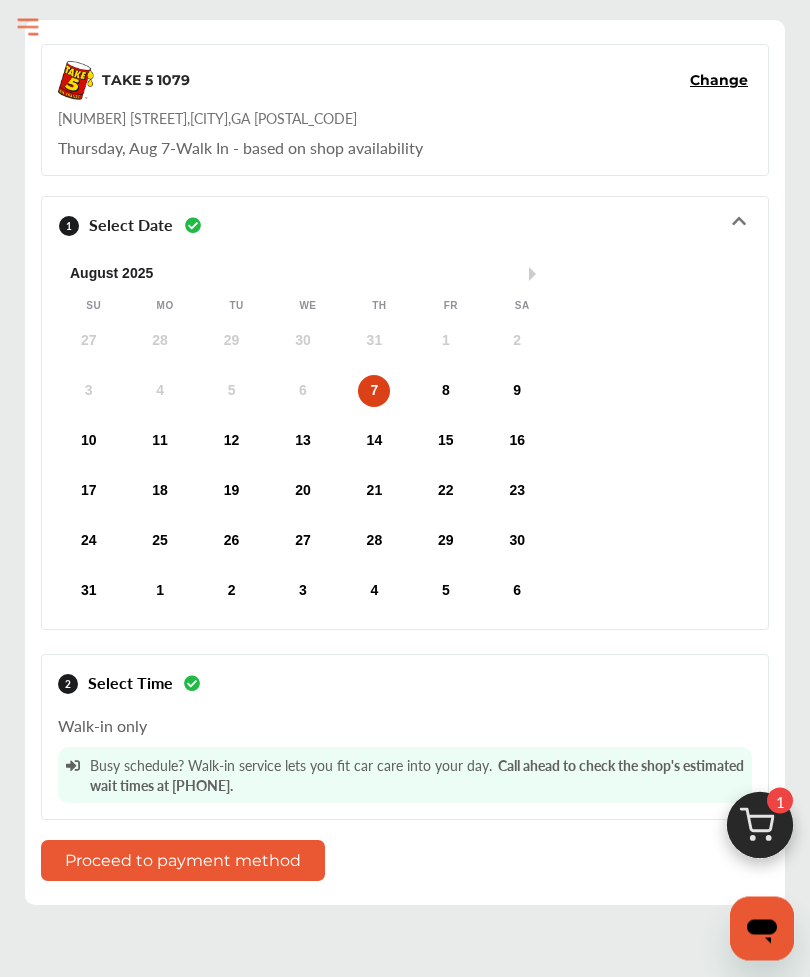 scroll, scrollTop: 172, scrollLeft: 0, axis: vertical 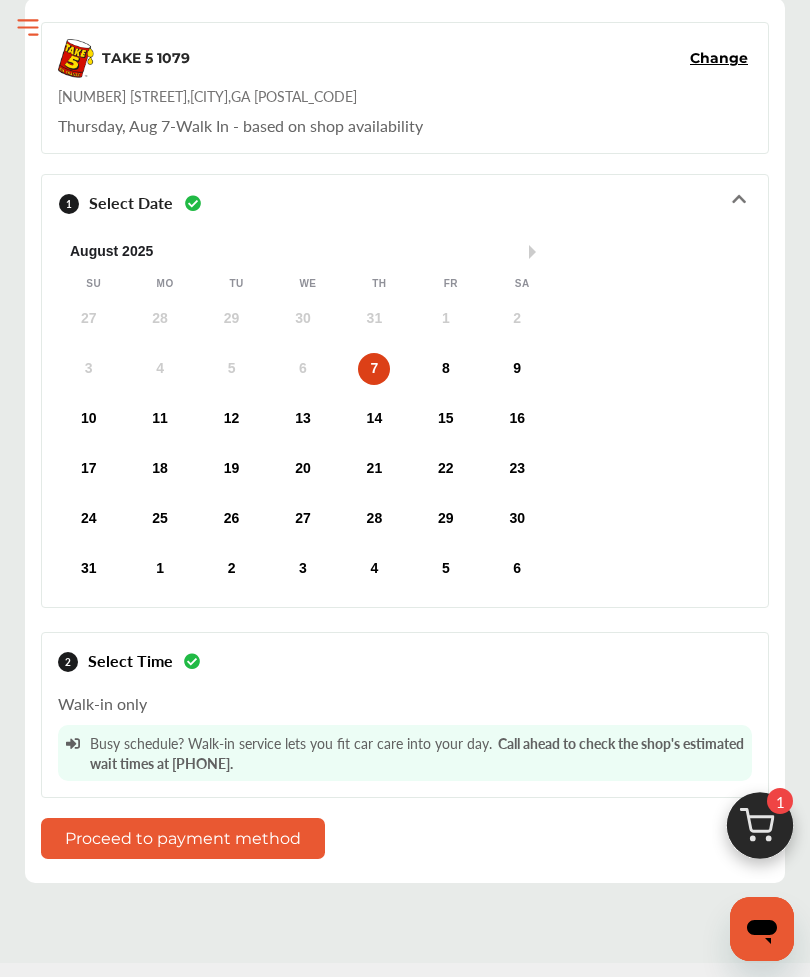 click on "Proceed to payment method" at bounding box center [405, 828] 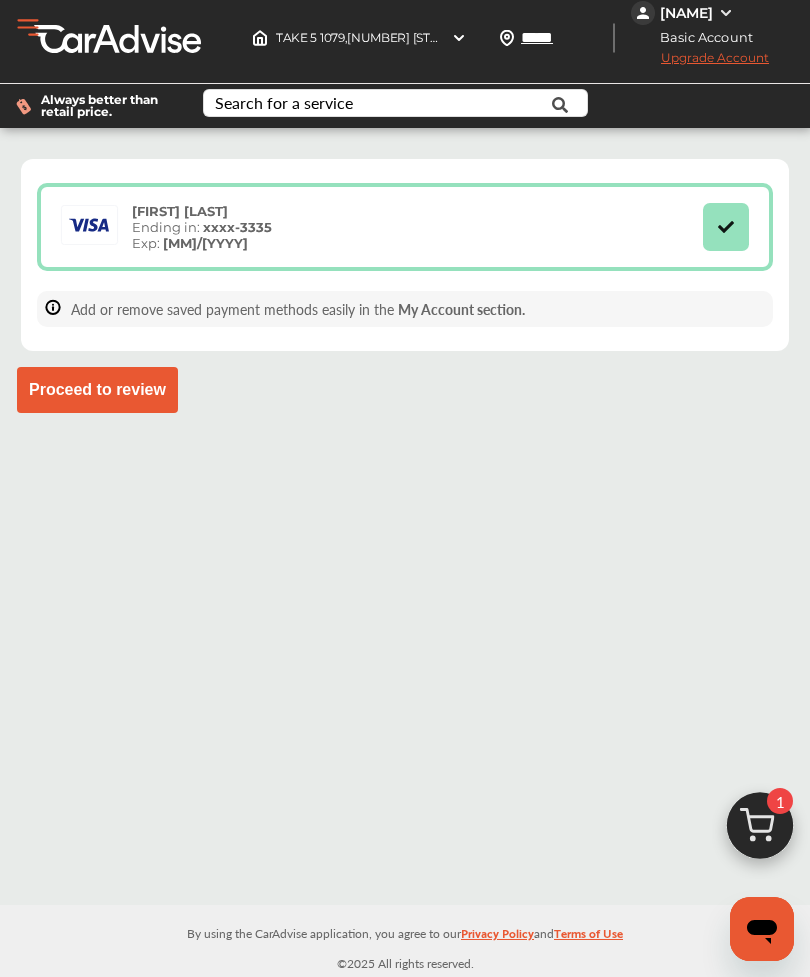 scroll, scrollTop: 8, scrollLeft: 0, axis: vertical 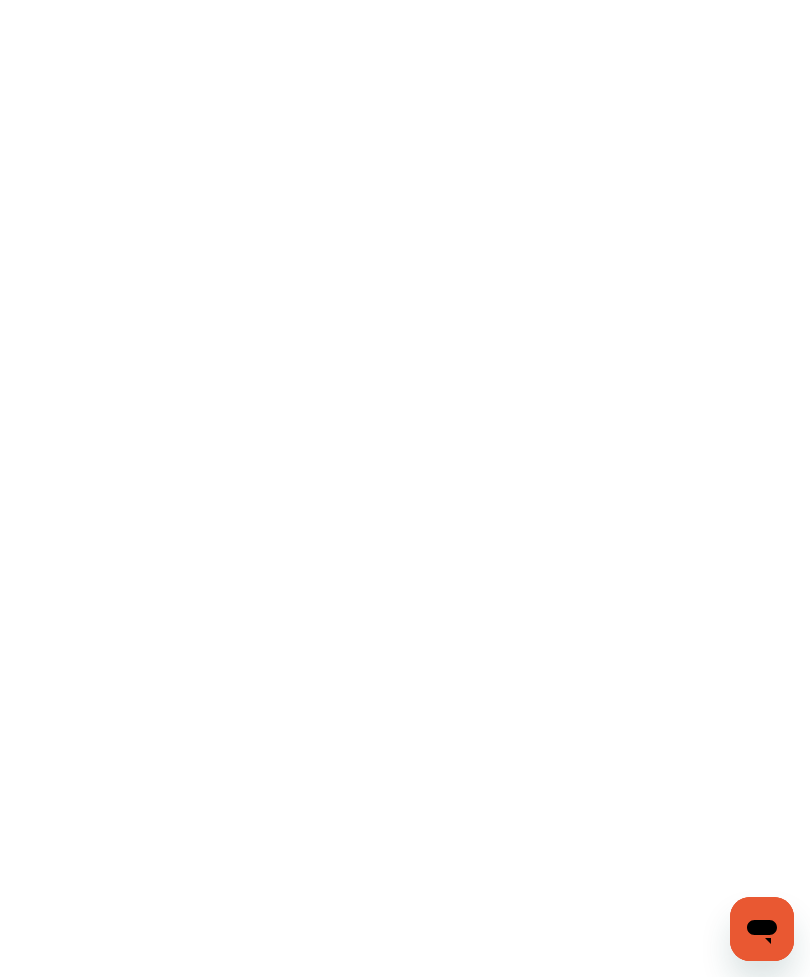 click at bounding box center [405, 488] 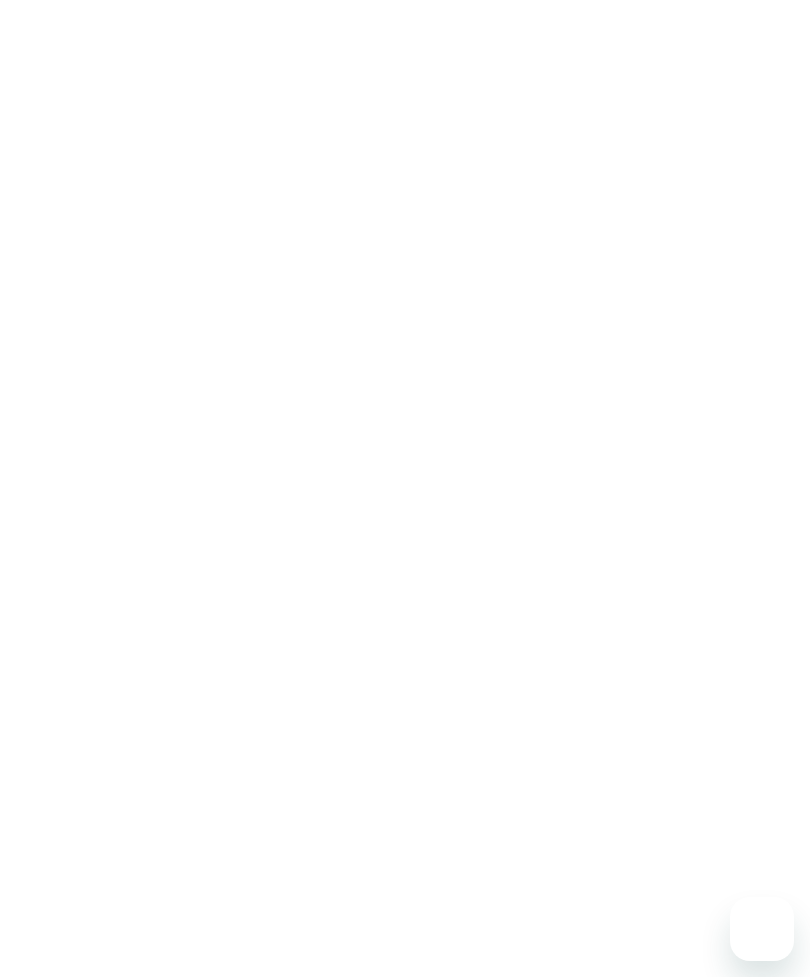 scroll, scrollTop: 0, scrollLeft: 0, axis: both 